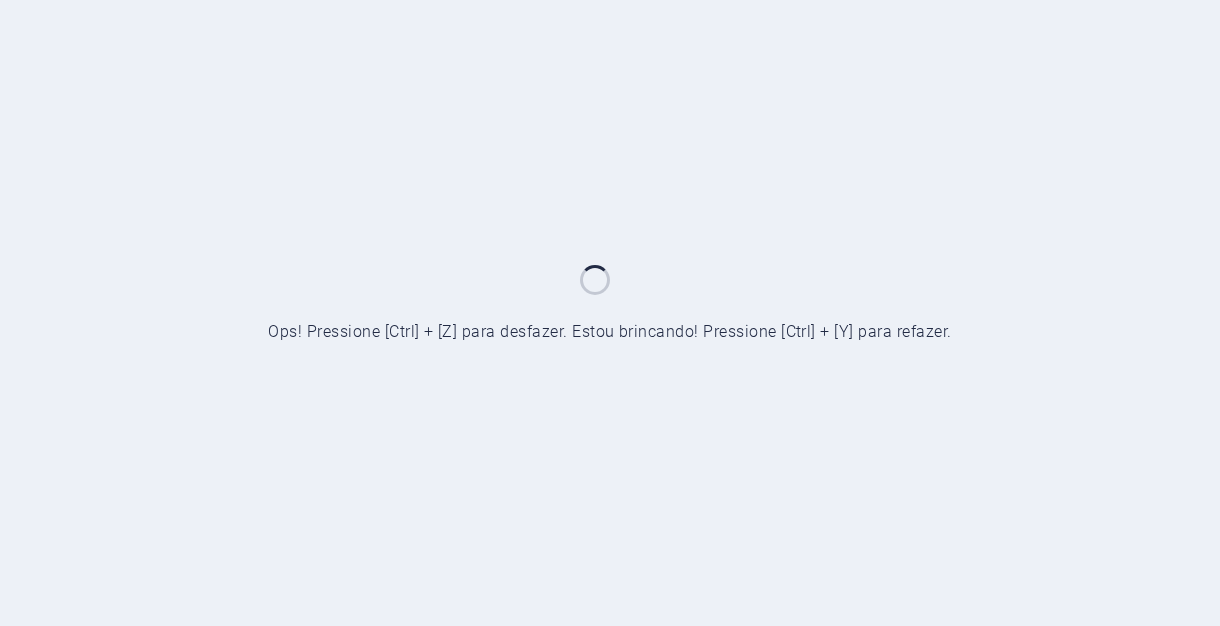 scroll, scrollTop: 0, scrollLeft: 0, axis: both 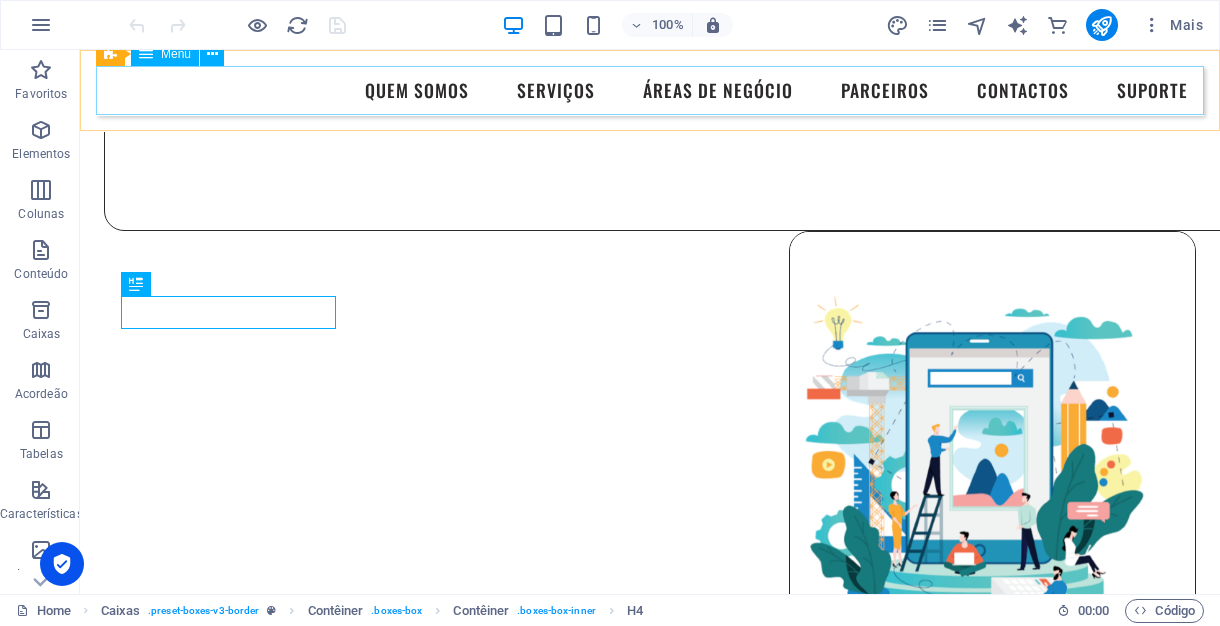 click on "Quem Somos Serviços Áreas de Negócio  Parceiros Contactos Suporte" at bounding box center (650, 91) 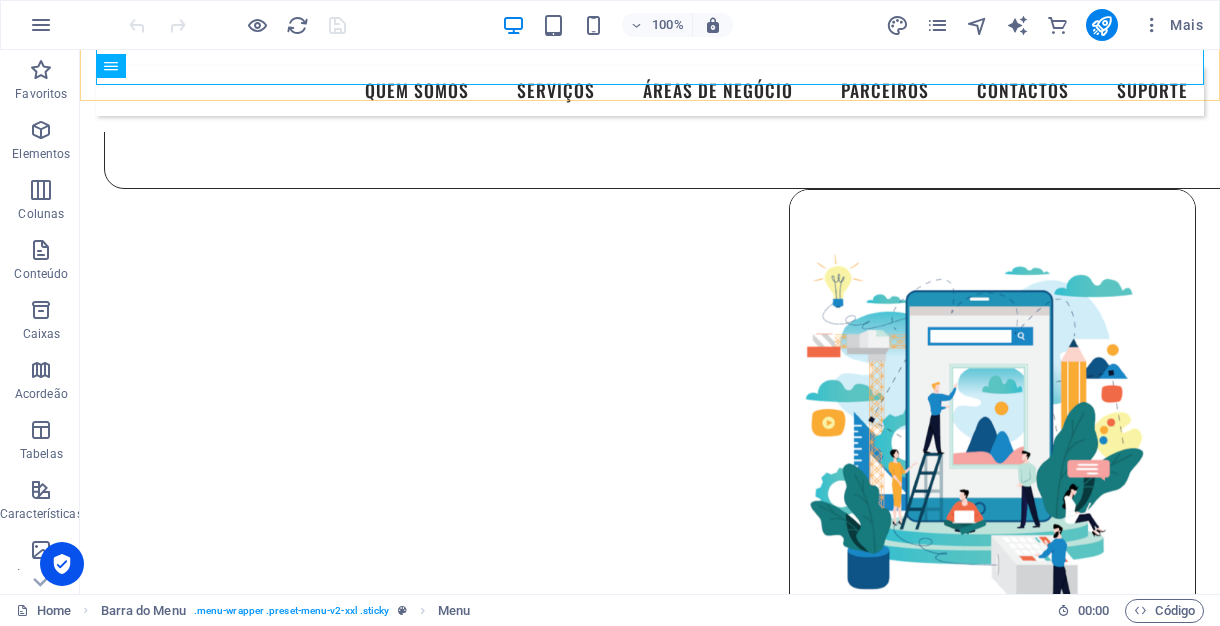 scroll, scrollTop: 810, scrollLeft: 0, axis: vertical 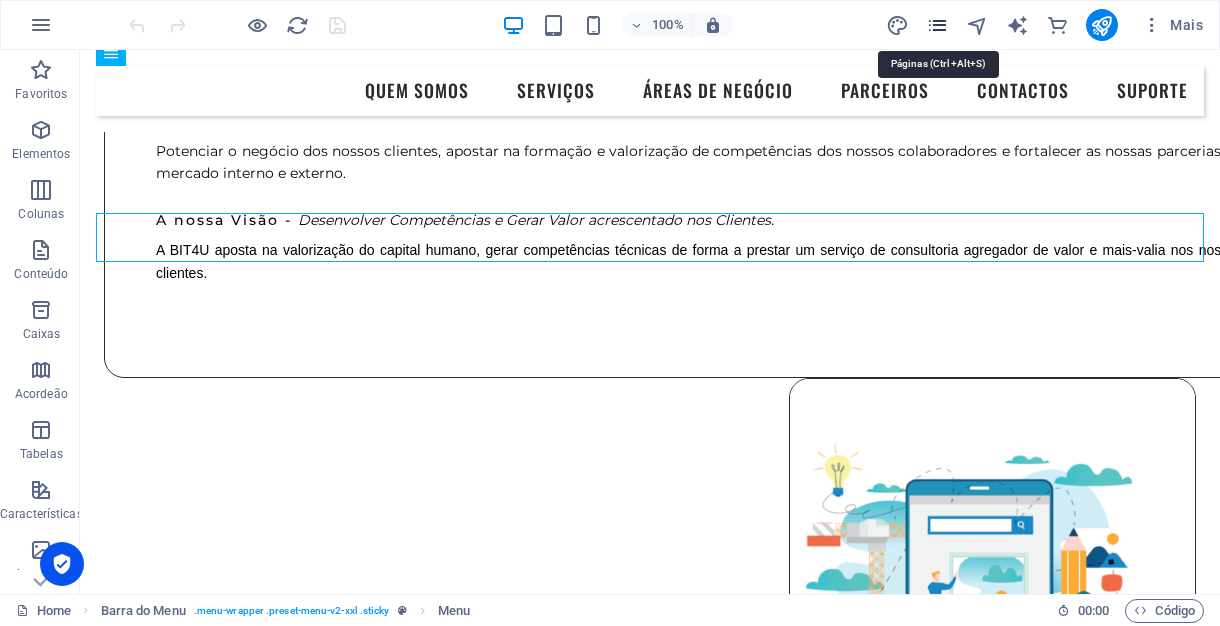 click at bounding box center (937, 25) 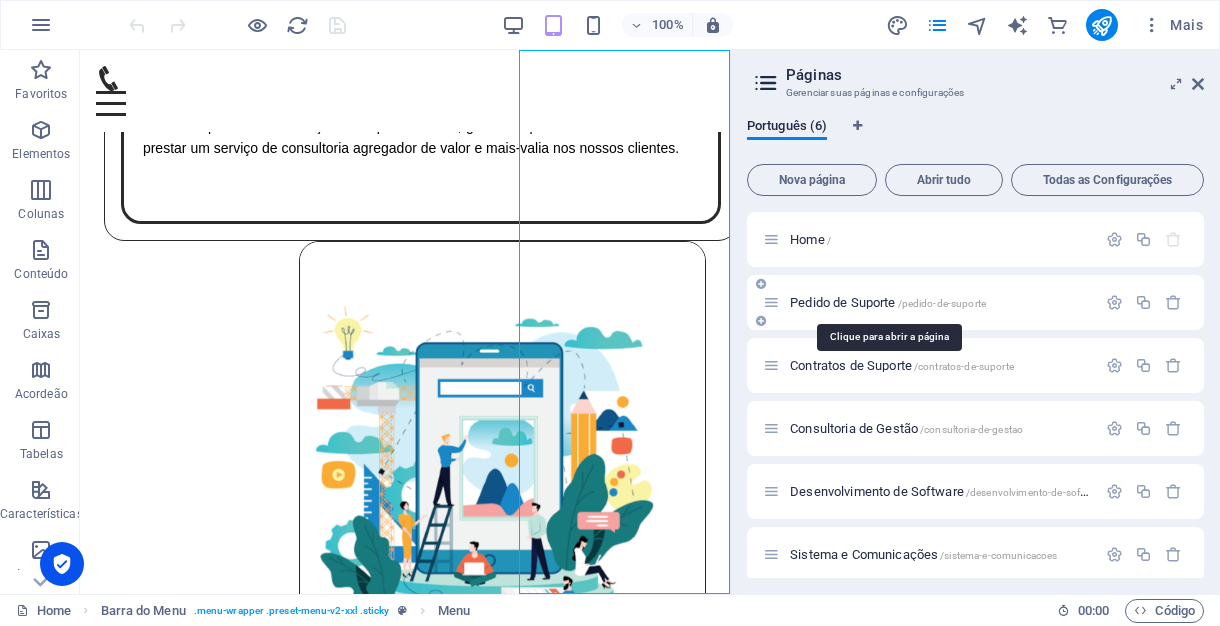 click on "Pedido de Suporte /pedido-de-suporte" at bounding box center [888, 302] 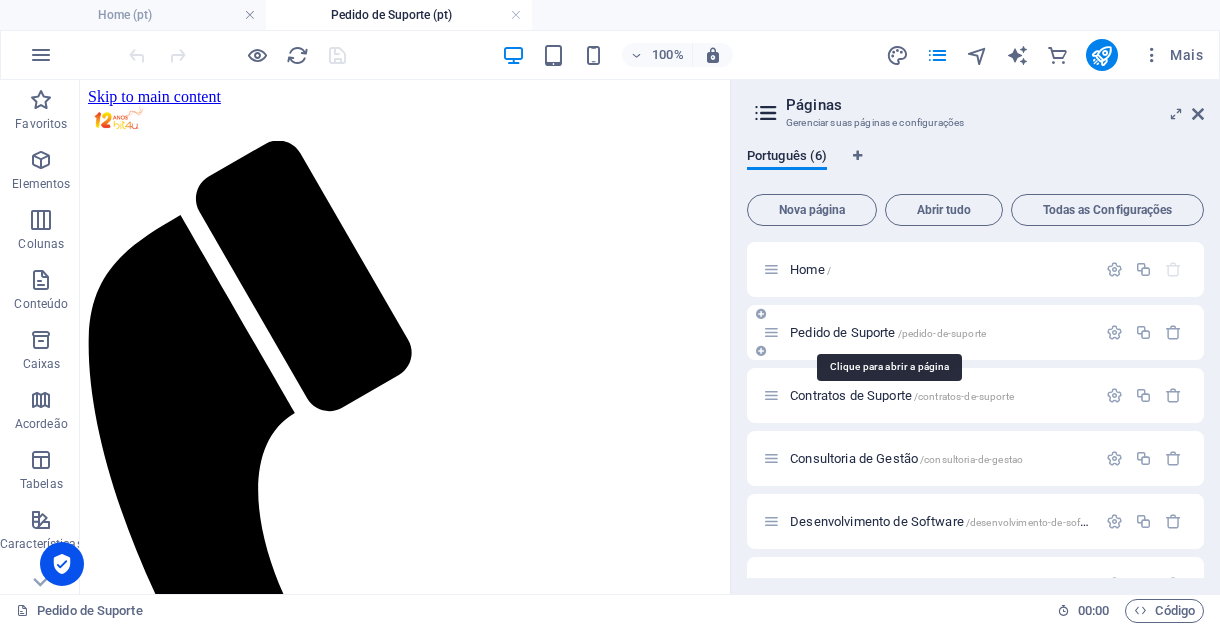 scroll, scrollTop: 0, scrollLeft: 0, axis: both 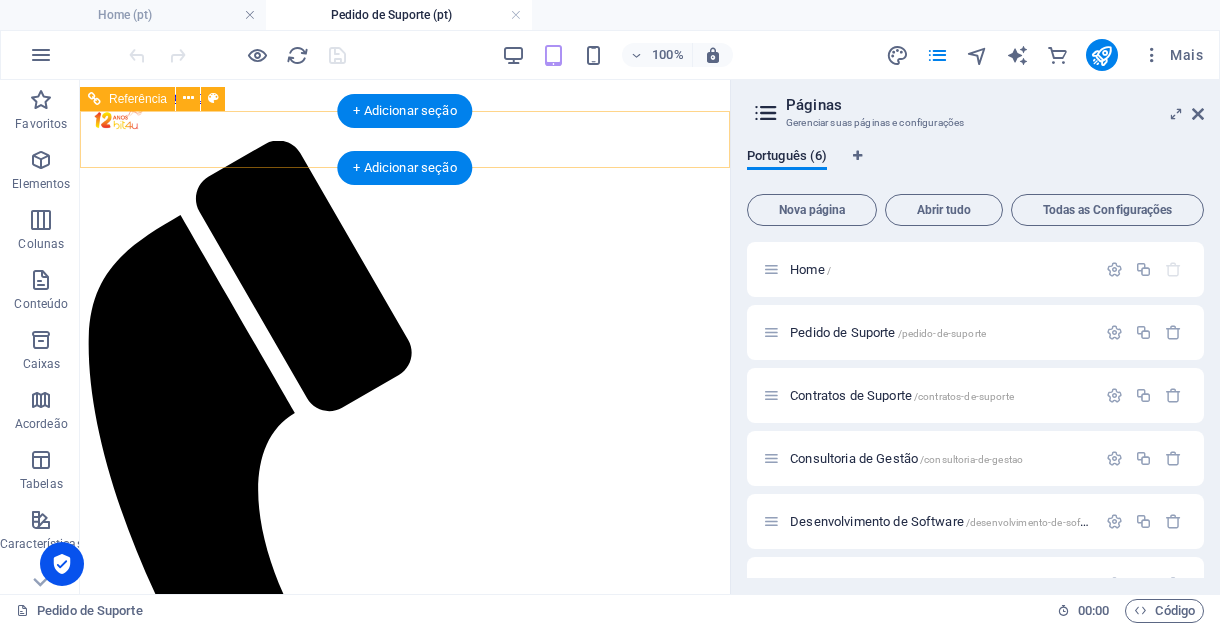 click on "Menu" at bounding box center [405, 564] 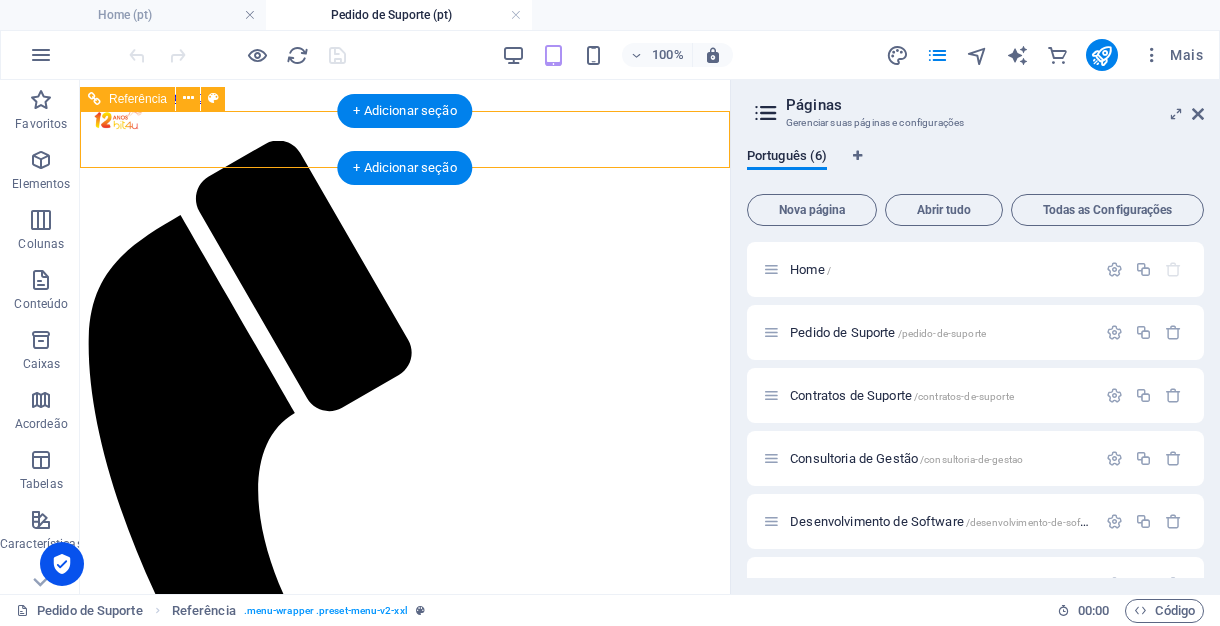 click on "Menu" at bounding box center [405, 564] 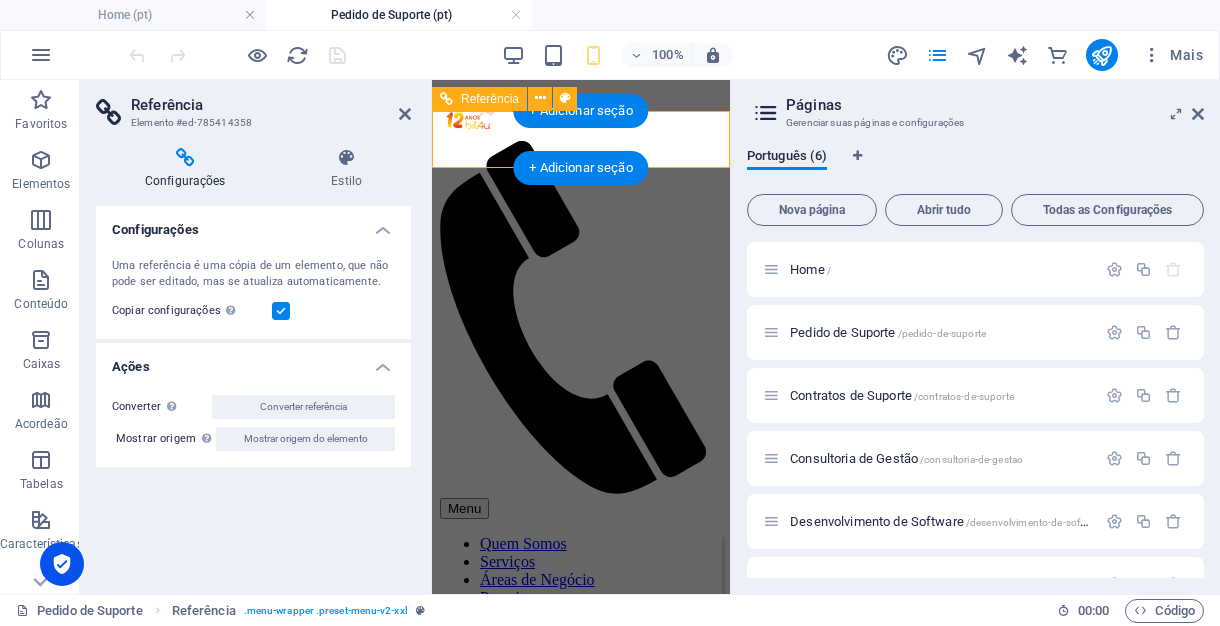 click on "Menu" at bounding box center (581, 330) 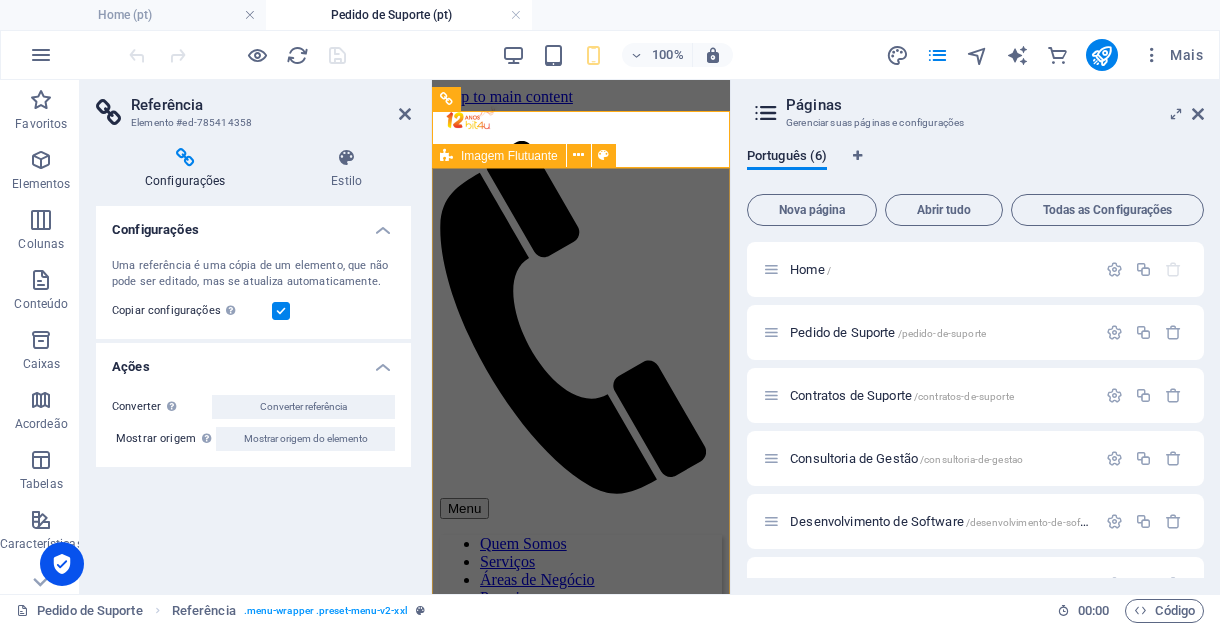 click on "Pedido de Suporte Bit4u A Bit4u - Sistemas de Informação e gestão LDA, garante aos seus clientes um SLA de primeiro contacto inferior a 1h e um SLA de resolução até  7h. Após [PERSON_NAME] o seu pedido, será contacto pelo nosso gestor de suporte para a primeira tentativa de  resolução  do seu ticket.  Contactos de Suporte:      [PHONE_NUMBER]        [PHONE_NUMBER]        suporte @[DOMAIN_NAME]" at bounding box center (581, 1316) 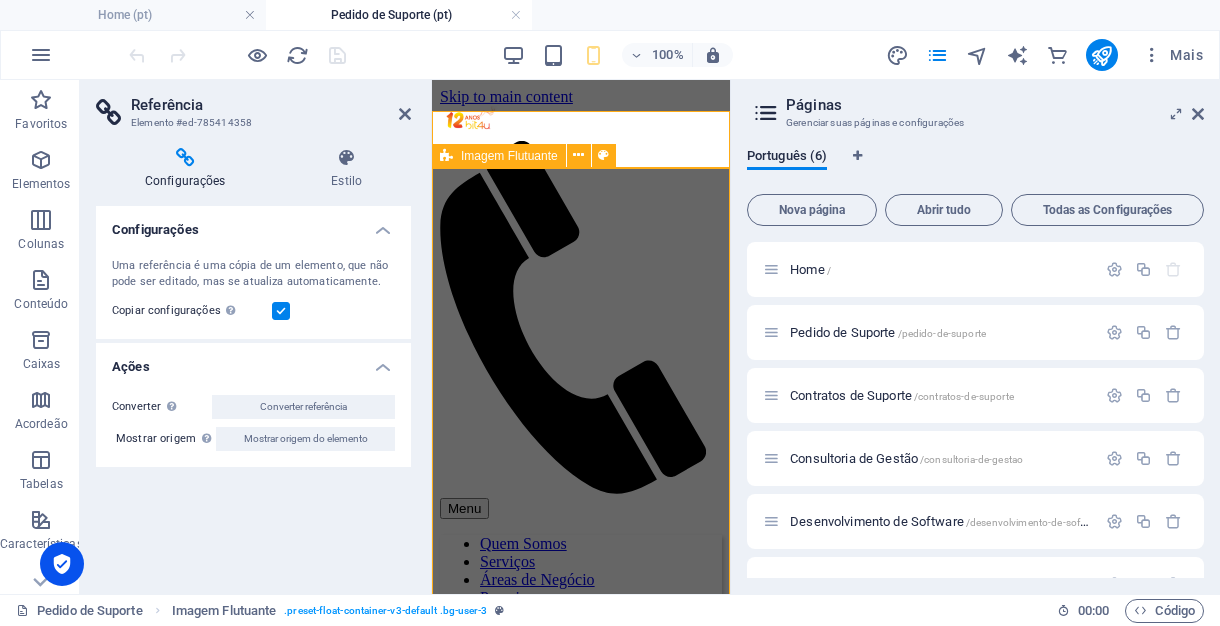 click on "Pedido de Suporte Bit4u A Bit4u - Sistemas de Informação e gestão LDA, garante aos seus clientes um SLA de primeiro contacto inferior a 1h e um SLA de resolução até  7h. Após [PERSON_NAME] o seu pedido, será contacto pelo nosso gestor de suporte para a primeira tentativa de  resolução  do seu ticket.  Contactos de Suporte:      [PHONE_NUMBER]        [PHONE_NUMBER]        suporte @[DOMAIN_NAME]" at bounding box center (581, 1316) 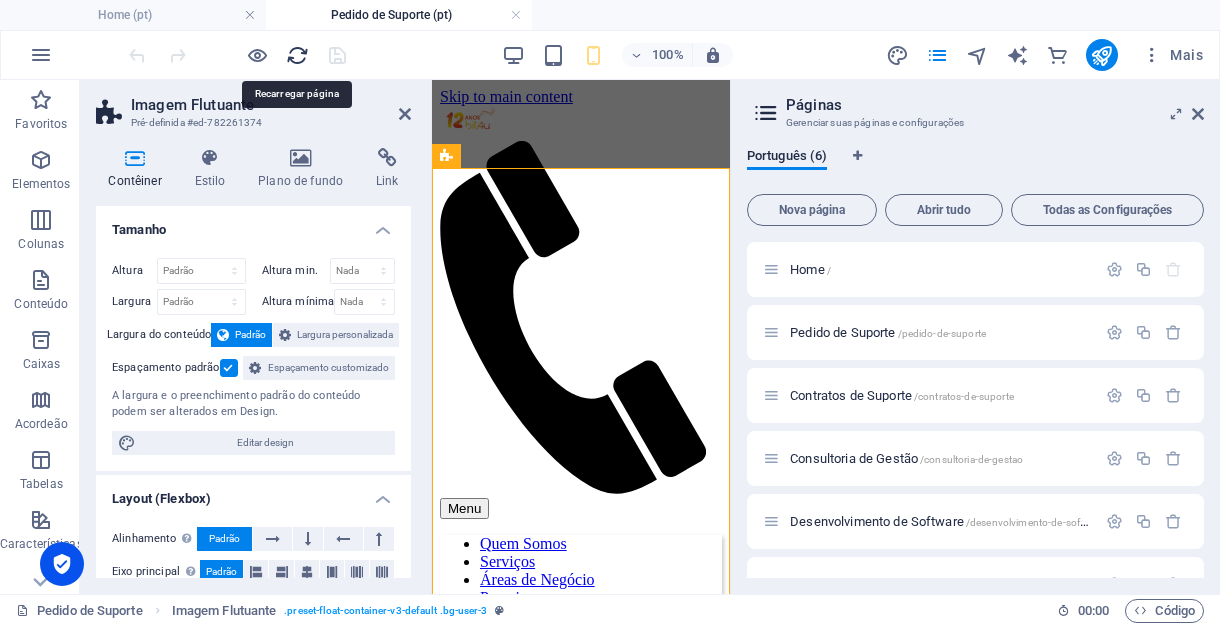 click at bounding box center (297, 55) 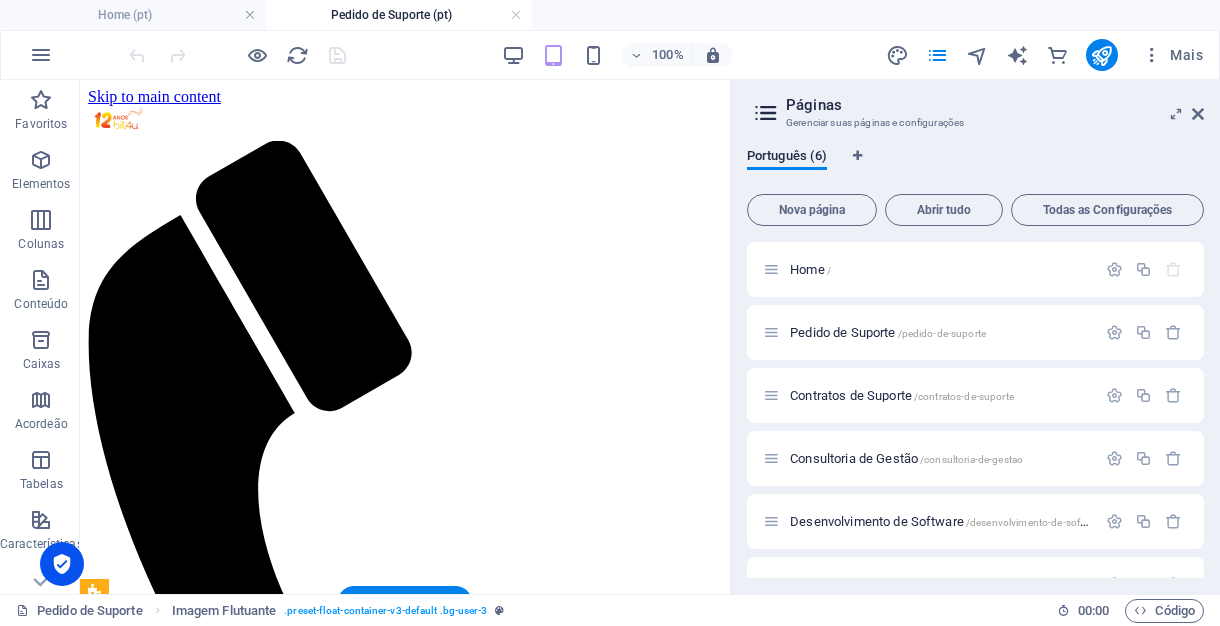 scroll, scrollTop: 0, scrollLeft: 0, axis: both 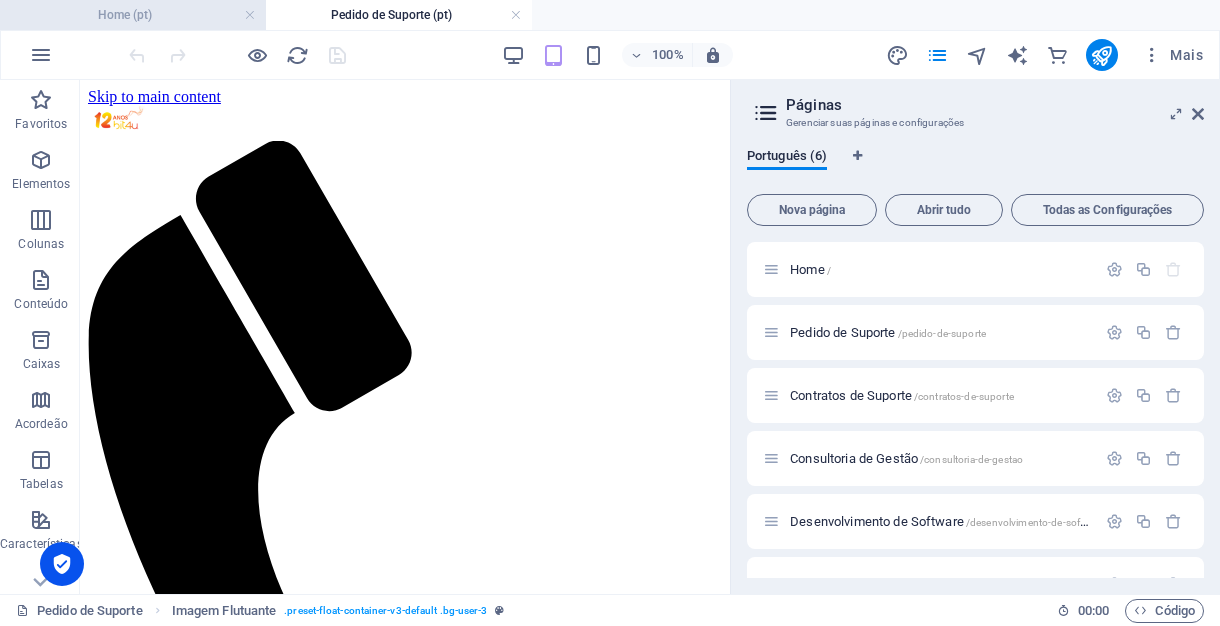 click on "Home (pt)" at bounding box center (133, 15) 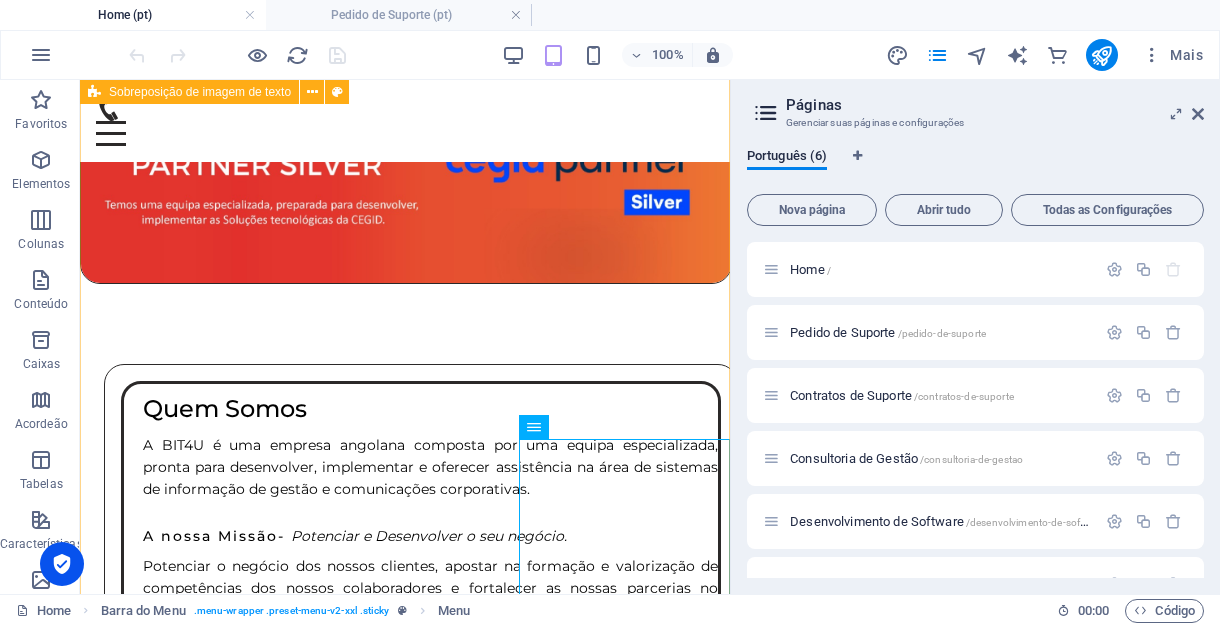 scroll, scrollTop: 0, scrollLeft: 0, axis: both 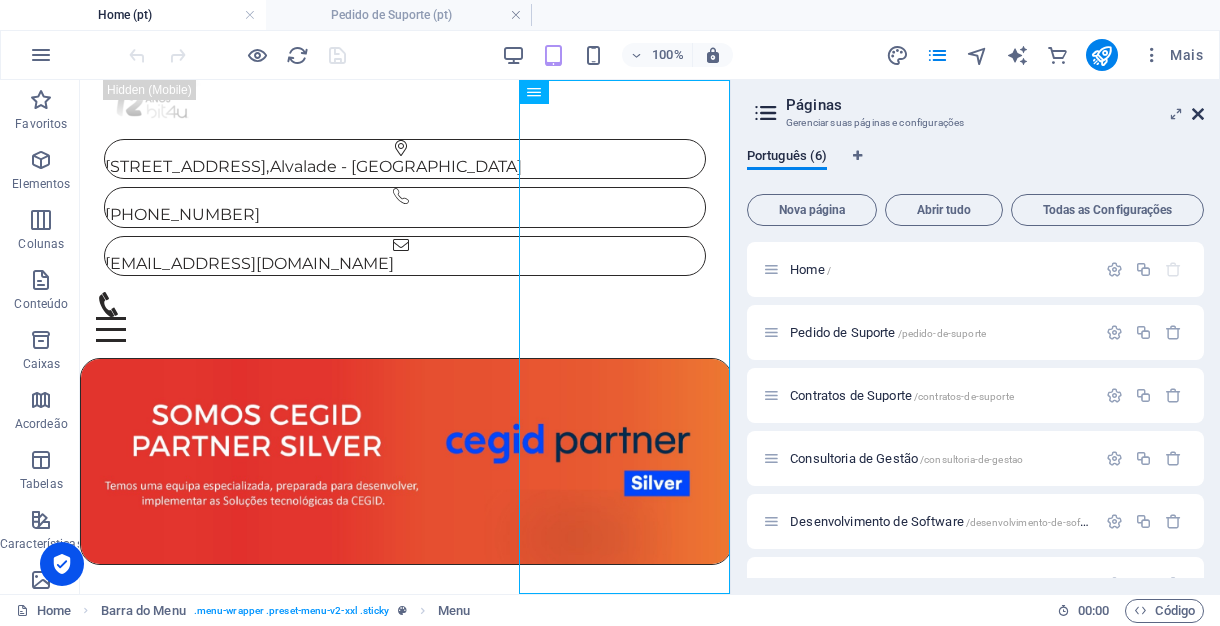click at bounding box center [1198, 114] 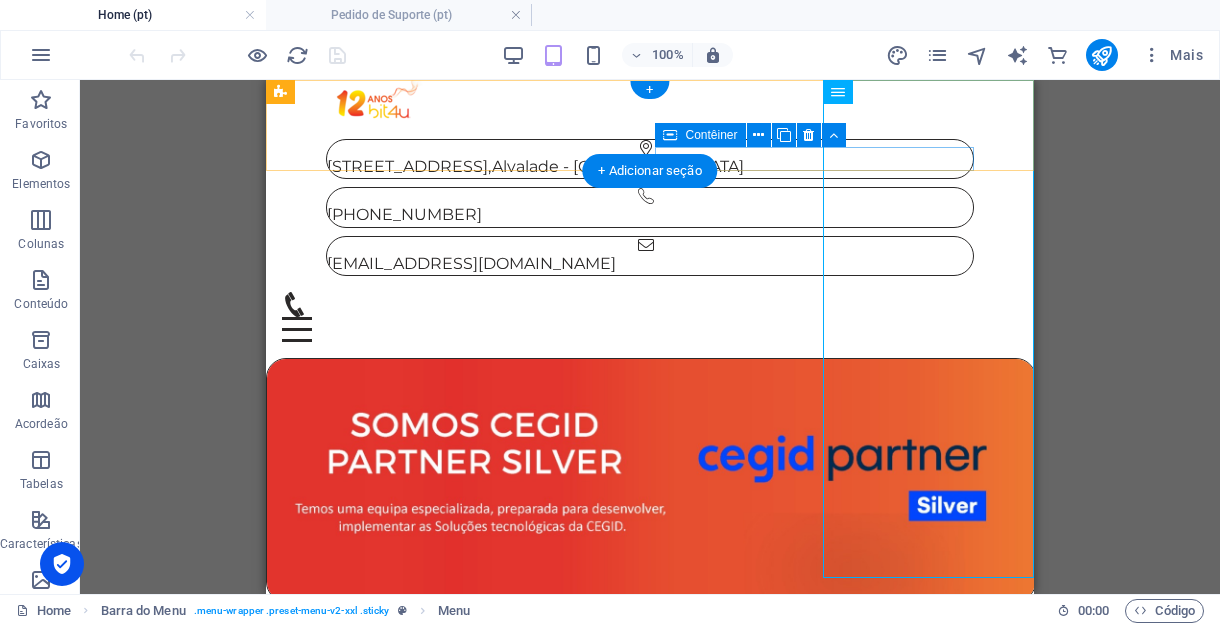 click on "[EMAIL_ADDRESS][DOMAIN_NAME]" at bounding box center [650, 256] 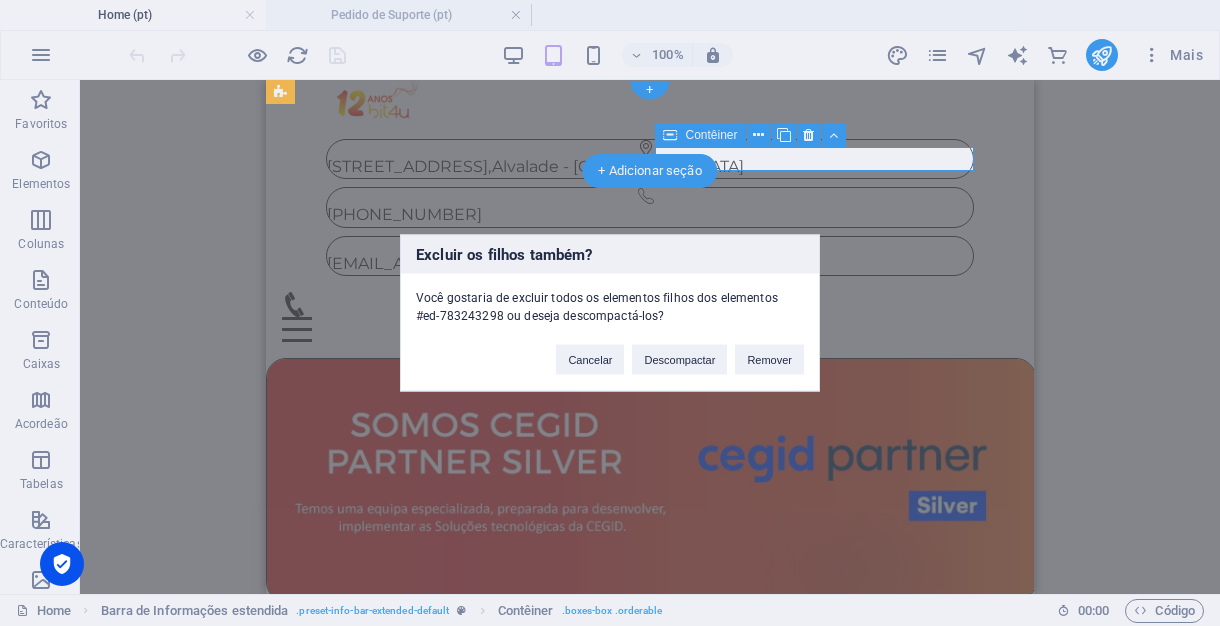 type 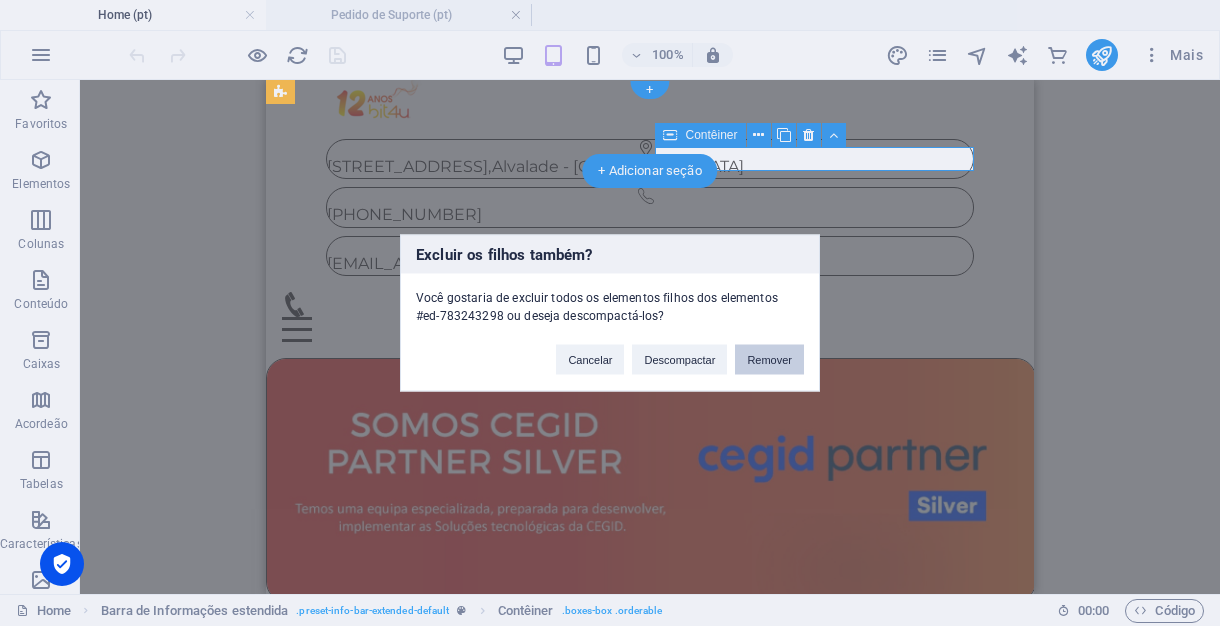 click on "Remover" at bounding box center (769, 360) 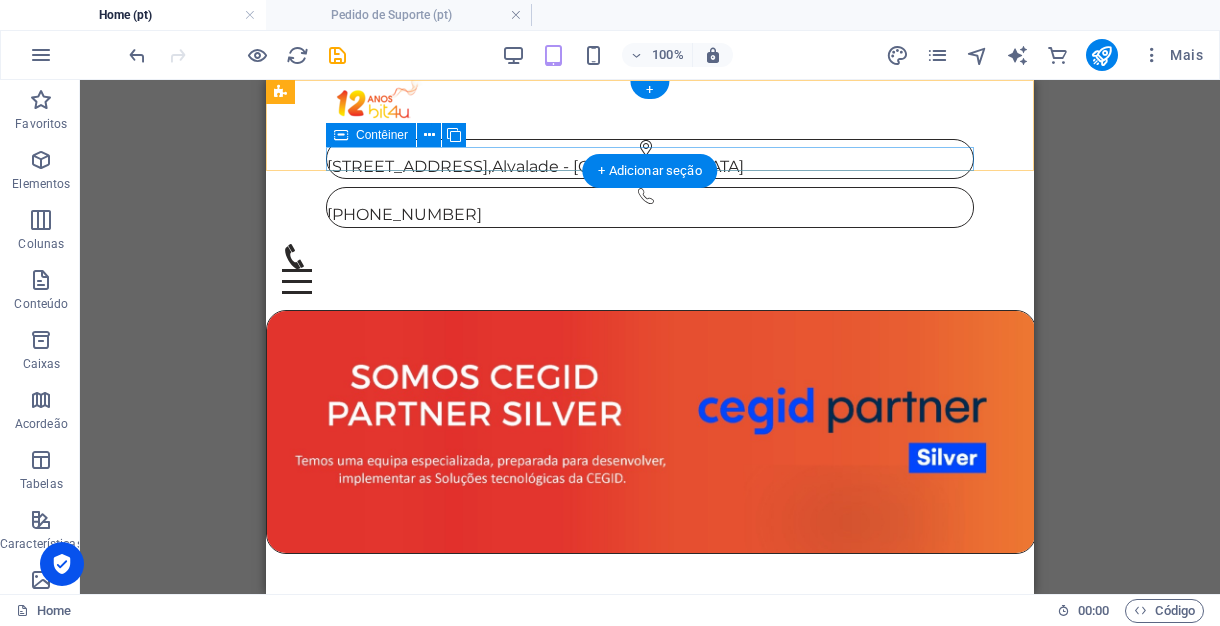 click on "[PHONE_NUMBER]" at bounding box center (650, 207) 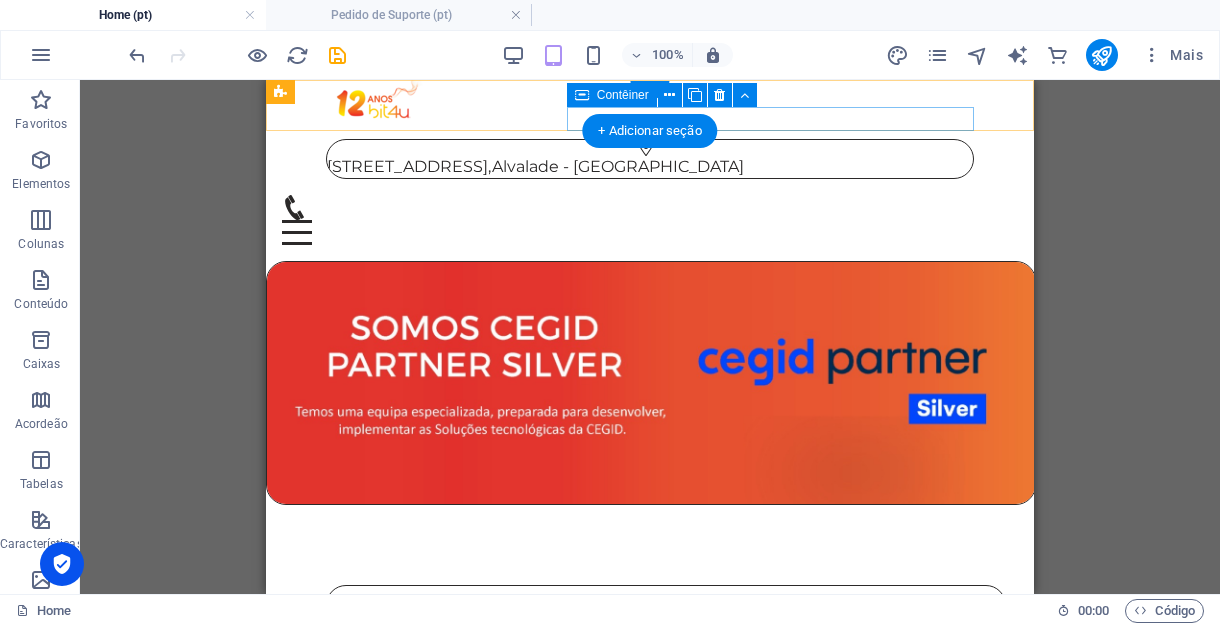 click on "[STREET_ADDRESS]" at bounding box center [650, 159] 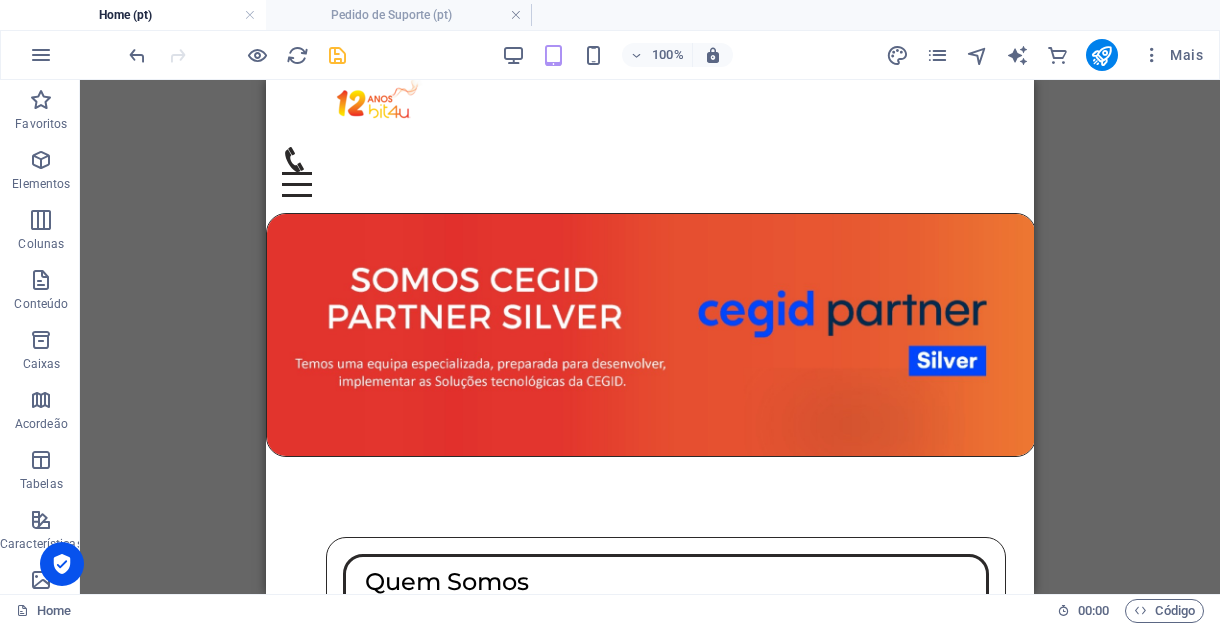 click at bounding box center (337, 55) 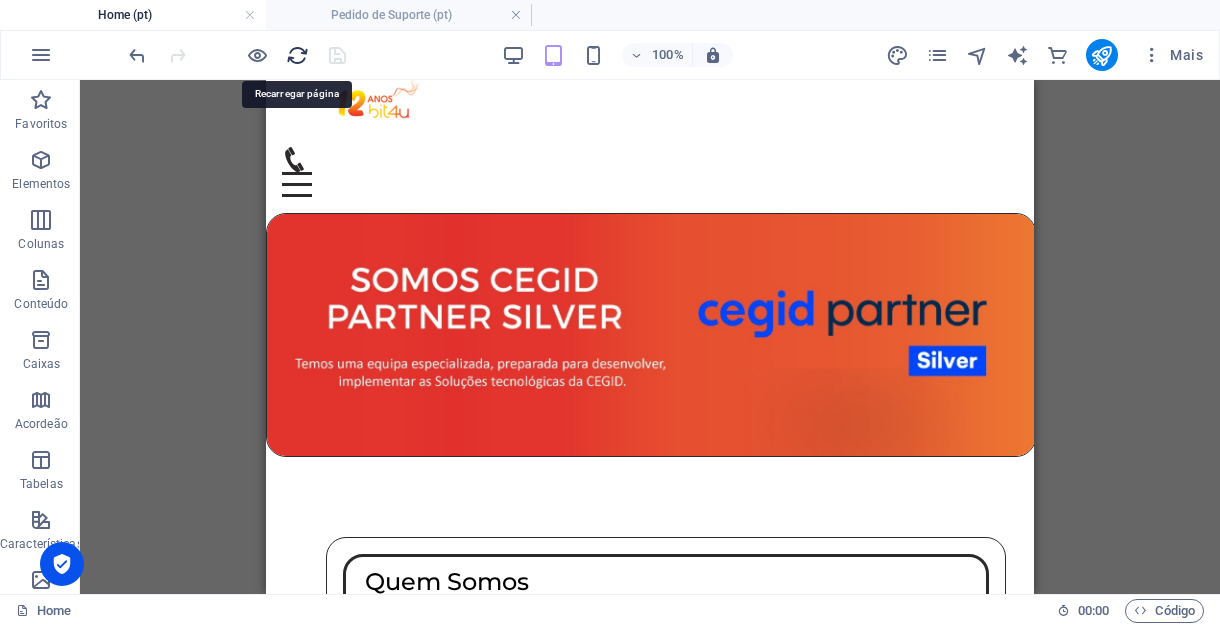 click at bounding box center (297, 55) 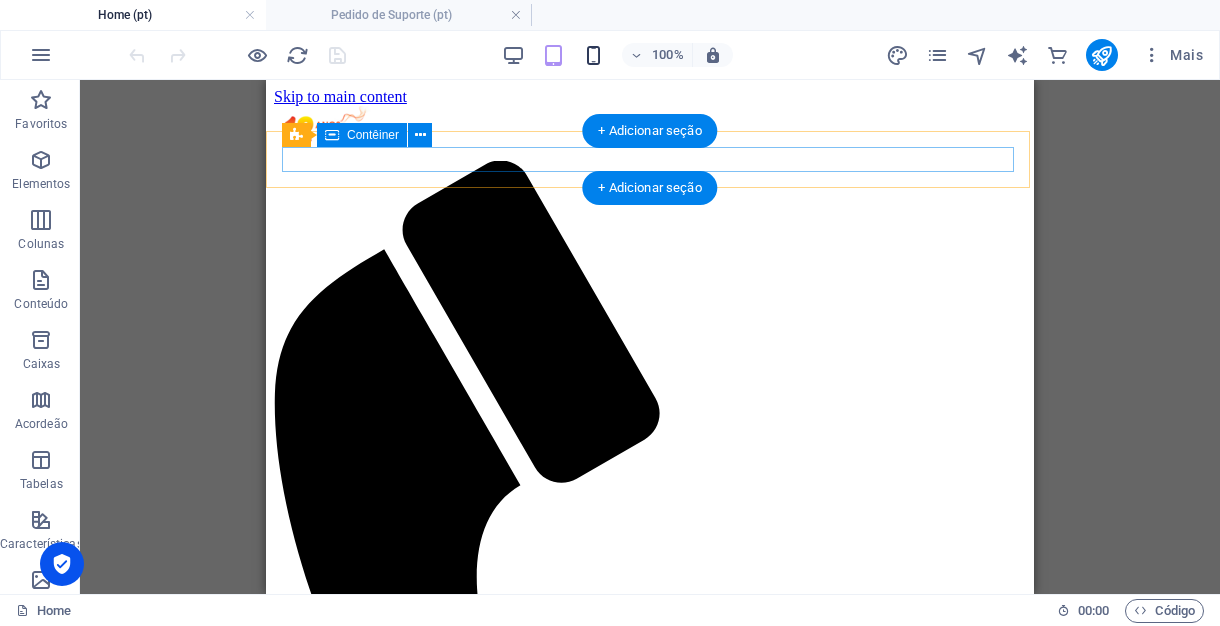 scroll, scrollTop: 0, scrollLeft: 0, axis: both 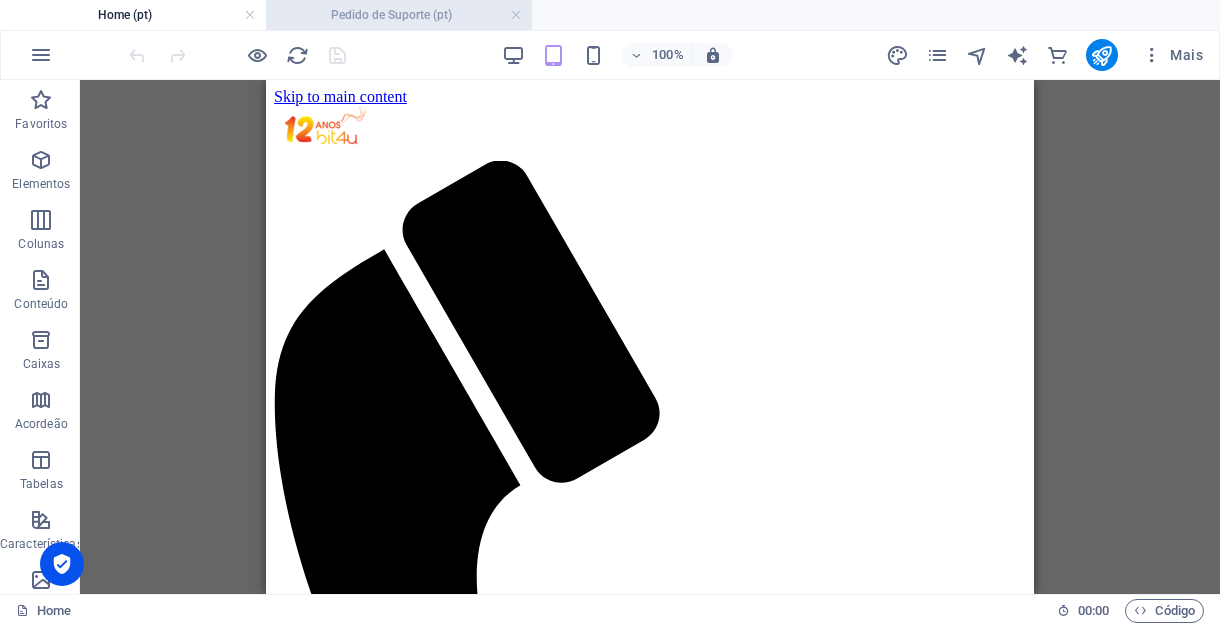 click on "Pedido de Suporte (pt)" at bounding box center (399, 15) 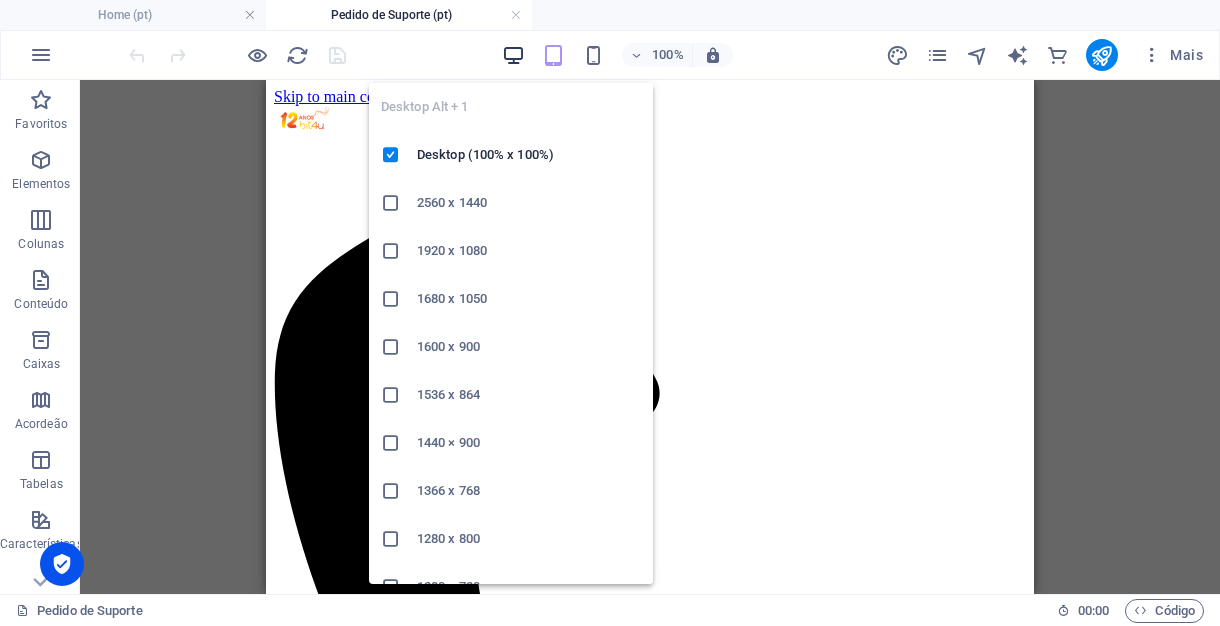 click at bounding box center (513, 55) 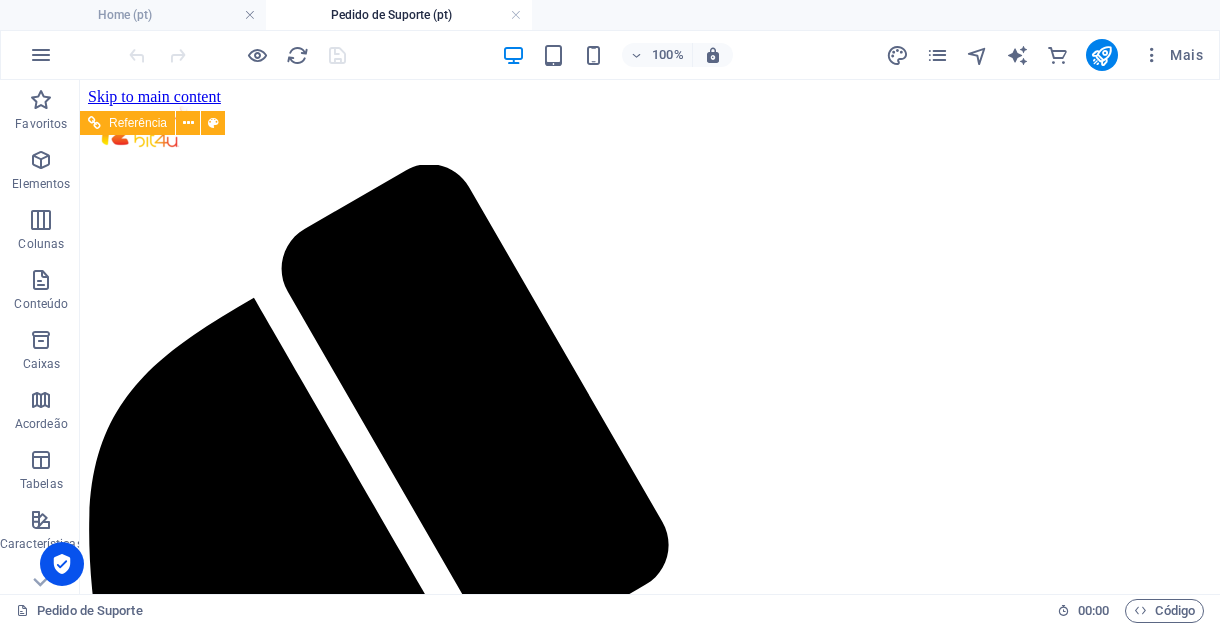 click on "Quem Somos Serviços Áreas de Negócio  Parceiros Contactos Suporte" at bounding box center [650, 1731] 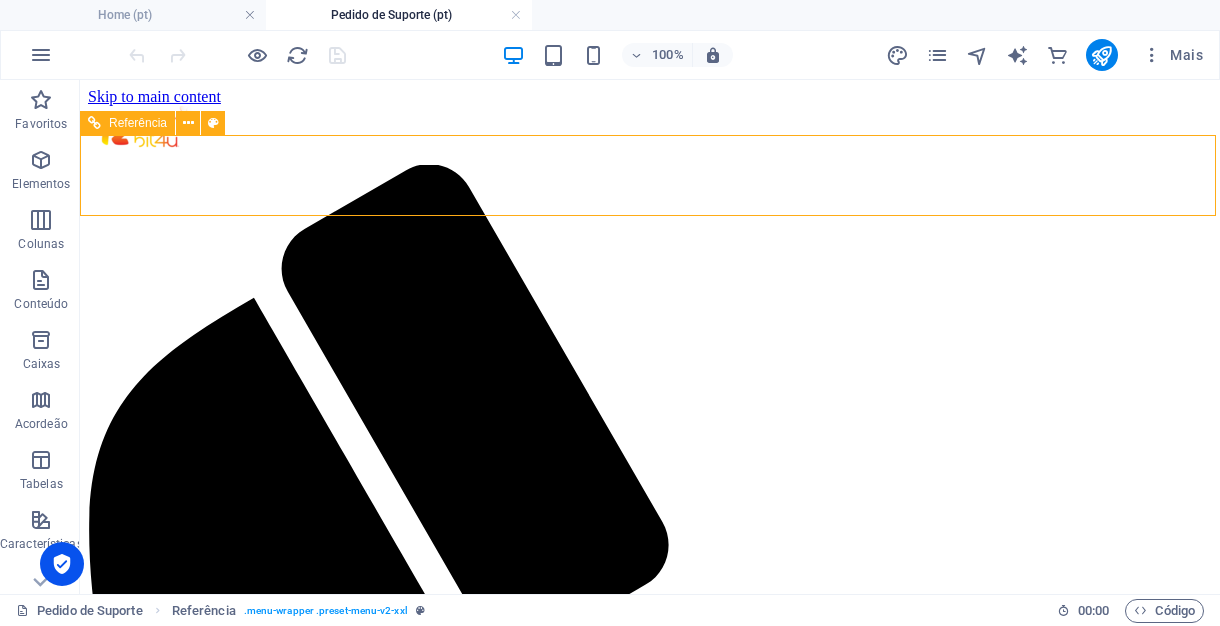 click on "Quem Somos Serviços Áreas de Negócio  Parceiros Contactos Suporte" at bounding box center (650, 1731) 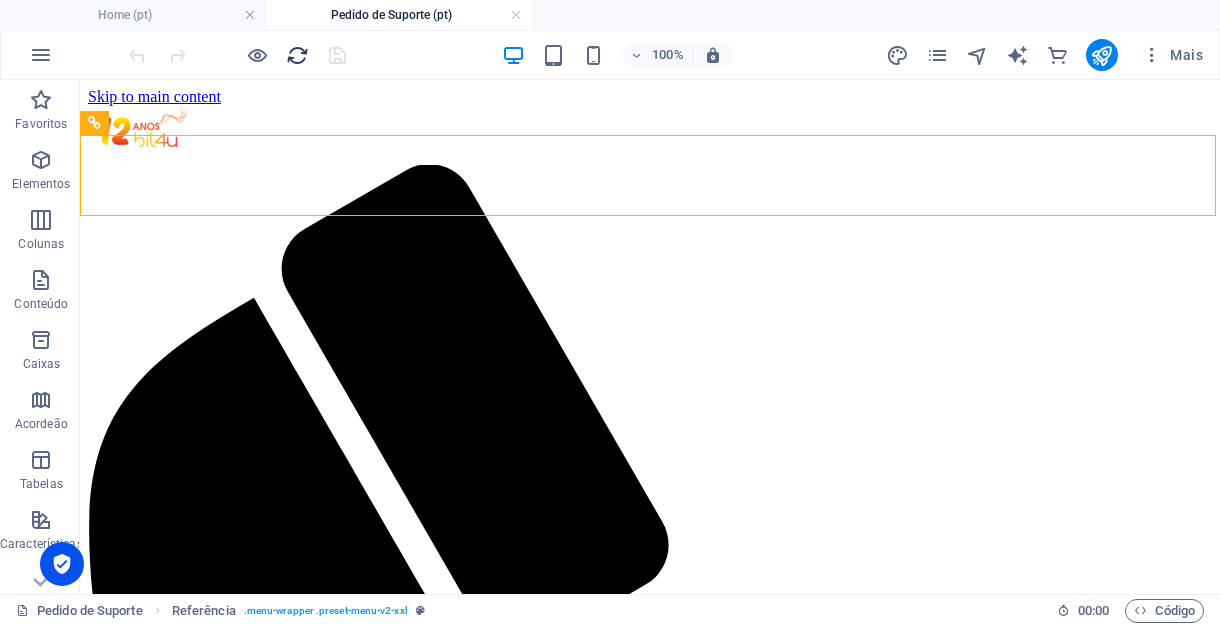 click at bounding box center (297, 55) 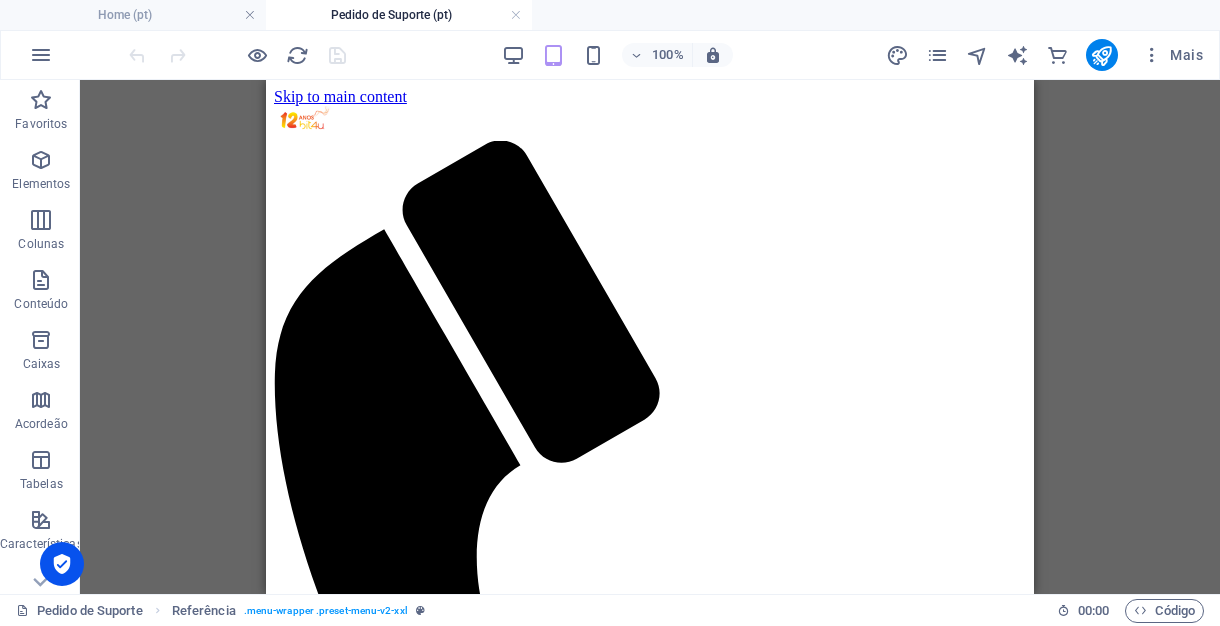 click at bounding box center (237, 55) 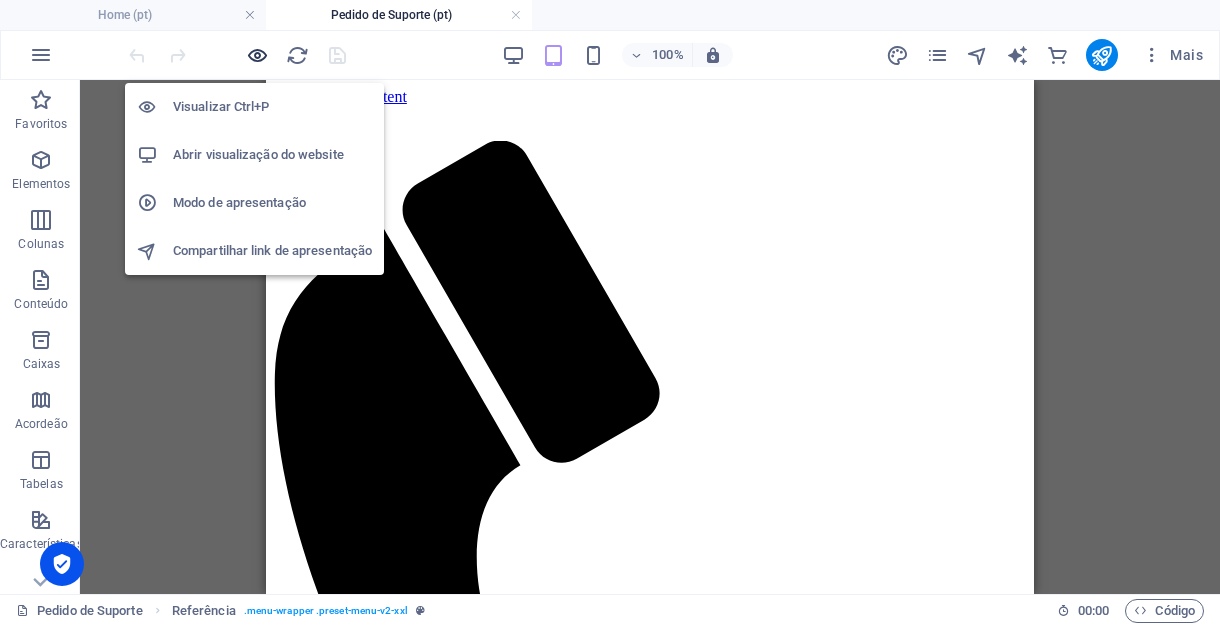 click at bounding box center (257, 55) 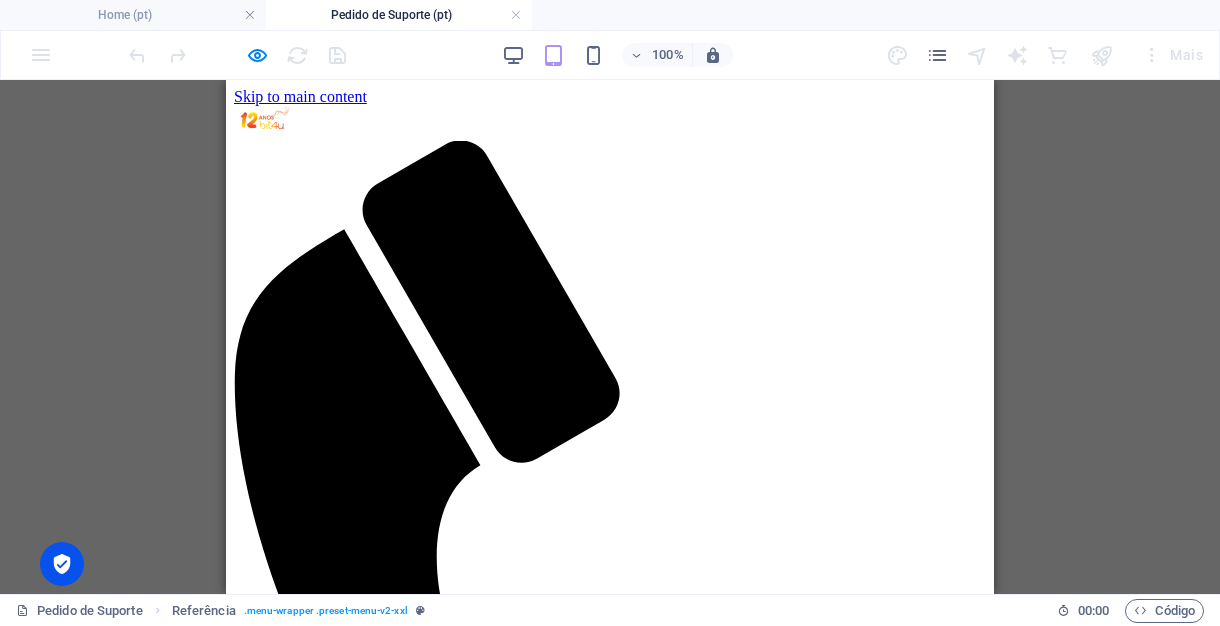 click on "Menu" at bounding box center (610, 1132) 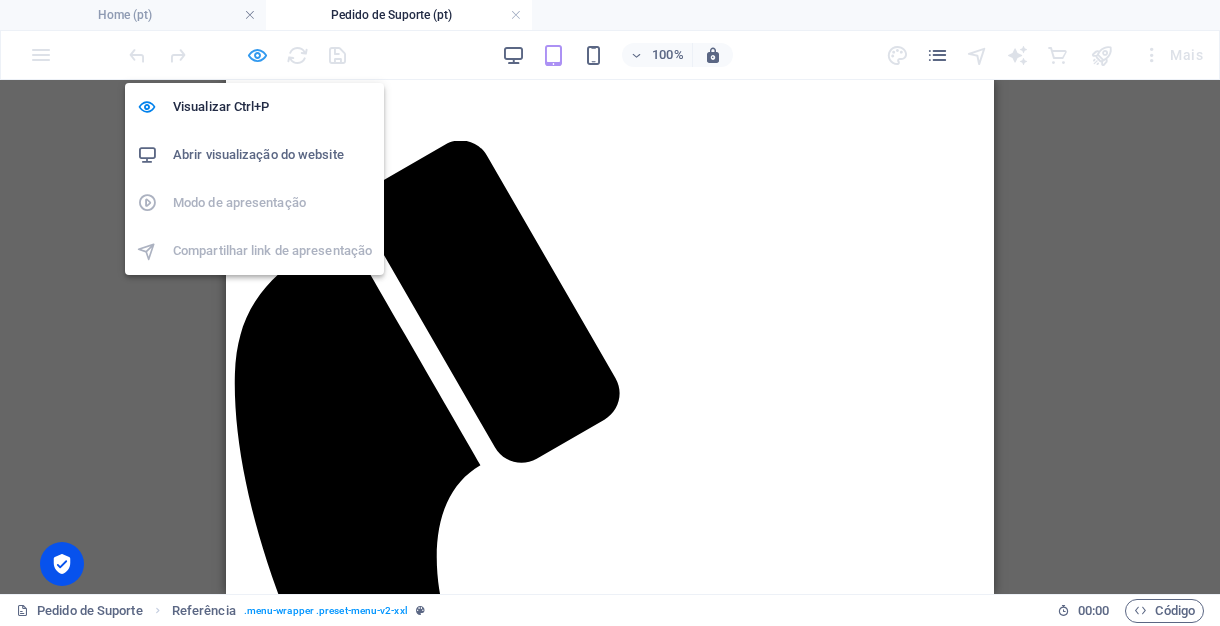 click at bounding box center (257, 55) 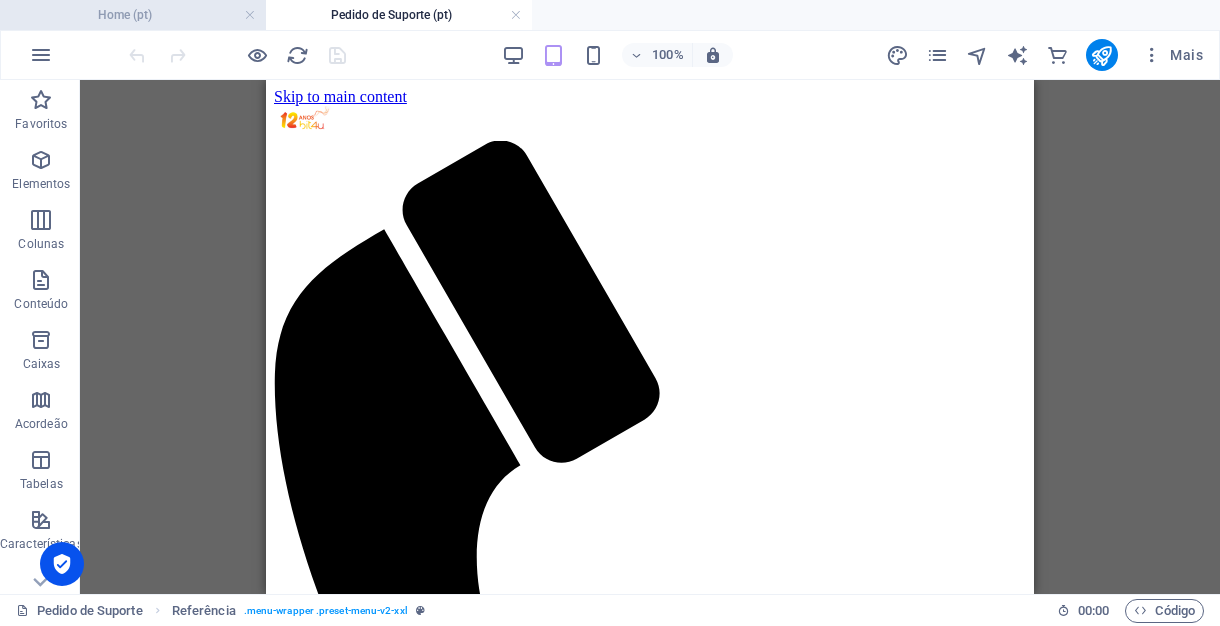 click on "Home (pt)" at bounding box center (133, 15) 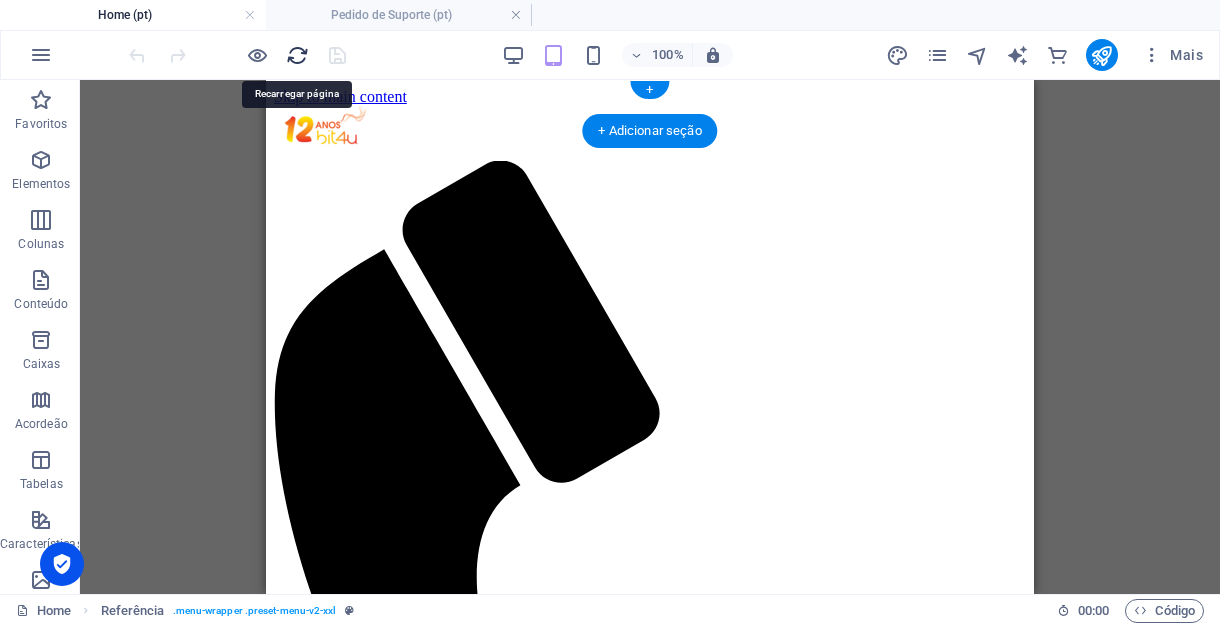 click at bounding box center (297, 55) 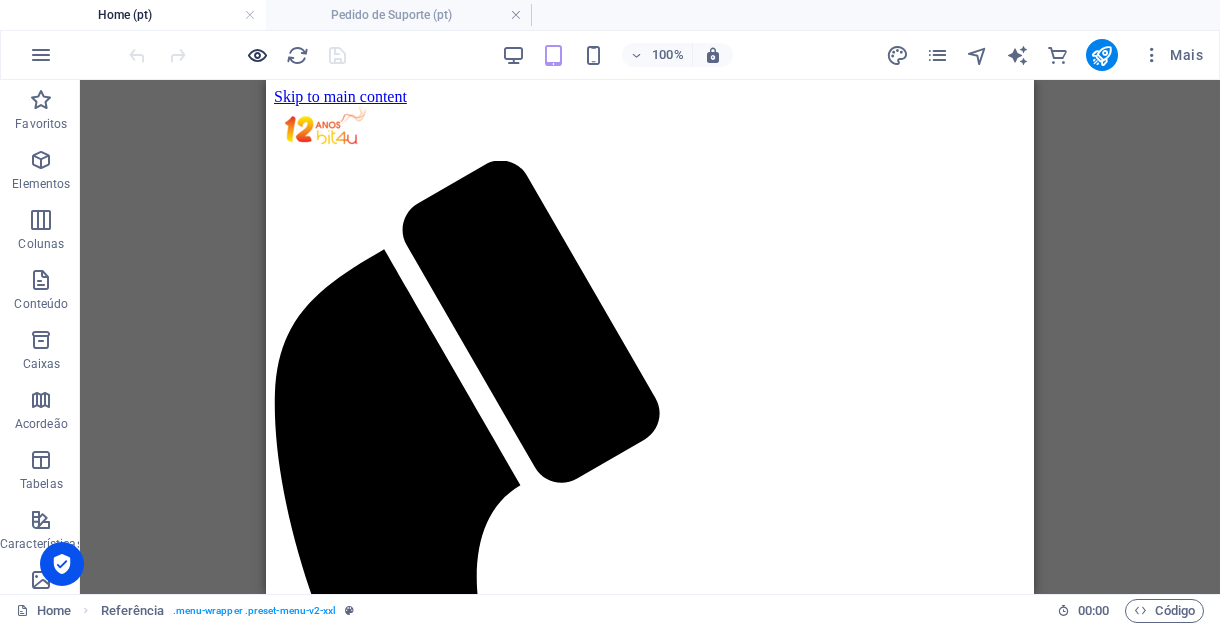 scroll, scrollTop: 0, scrollLeft: 0, axis: both 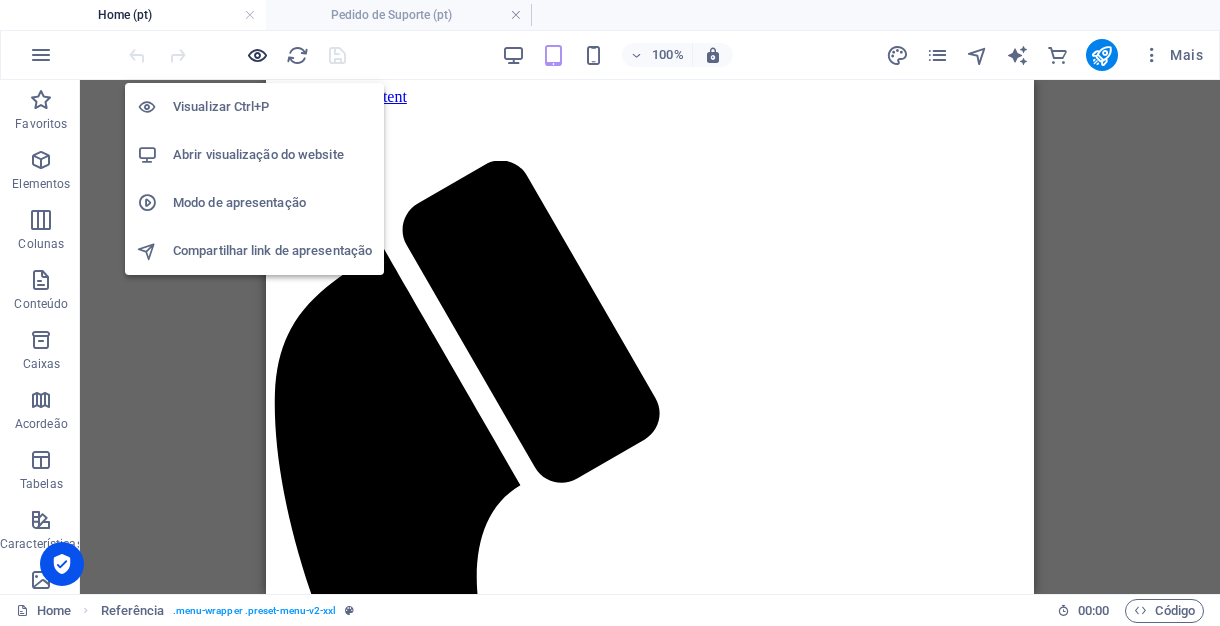 click at bounding box center [257, 55] 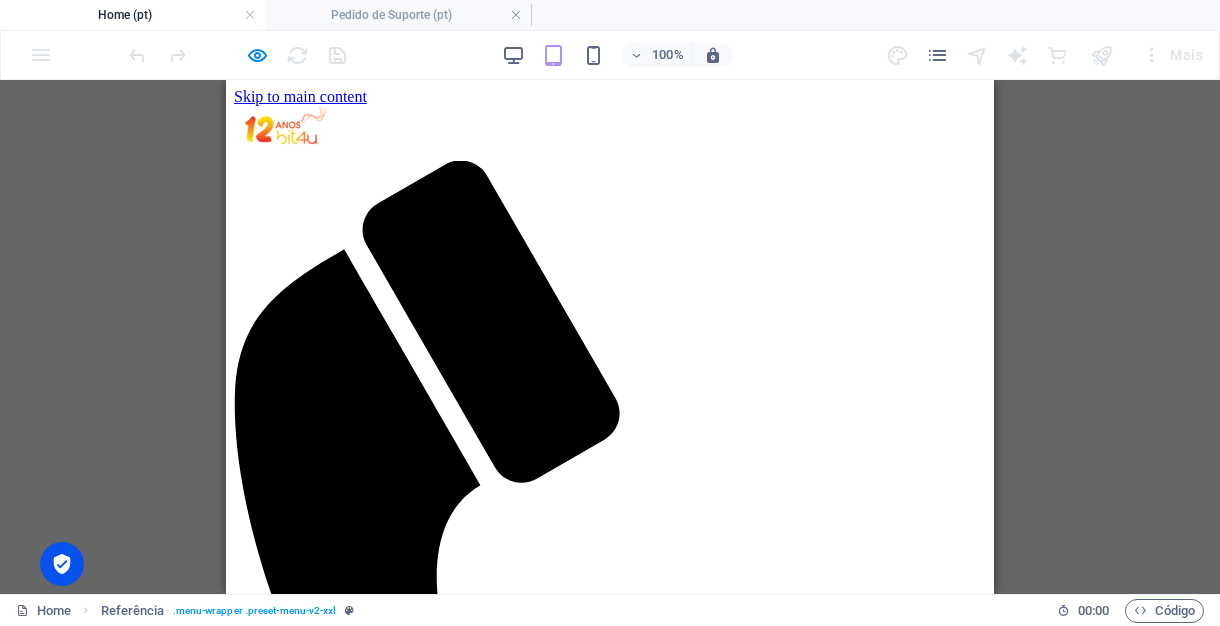 scroll, scrollTop: 0, scrollLeft: 0, axis: both 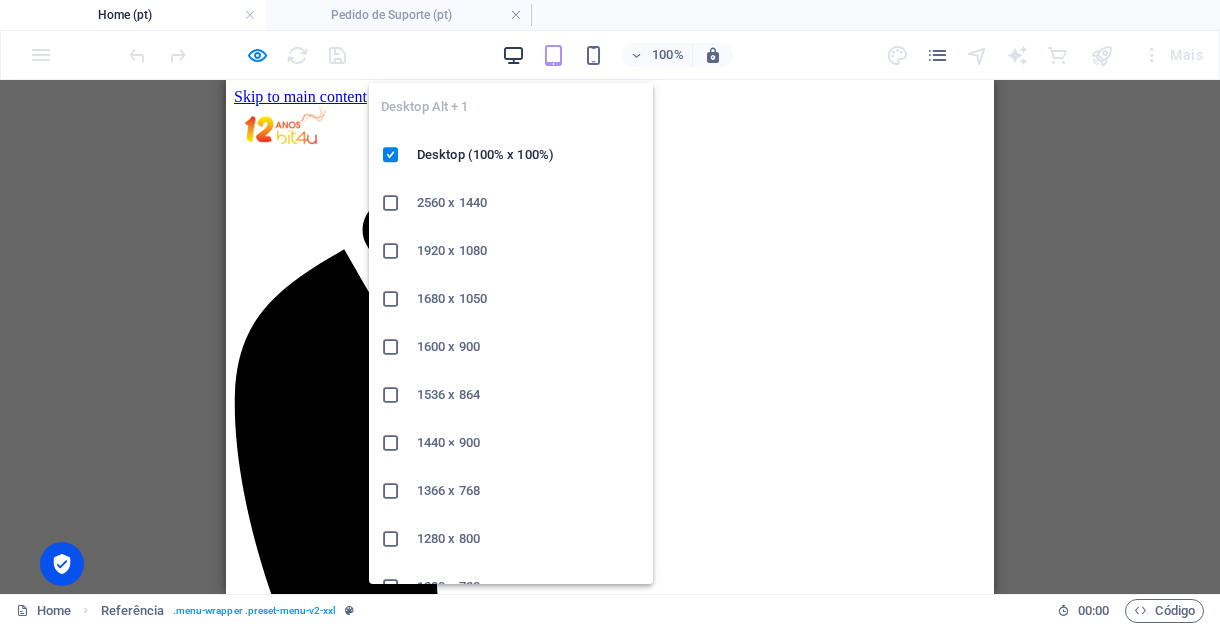 click at bounding box center [513, 55] 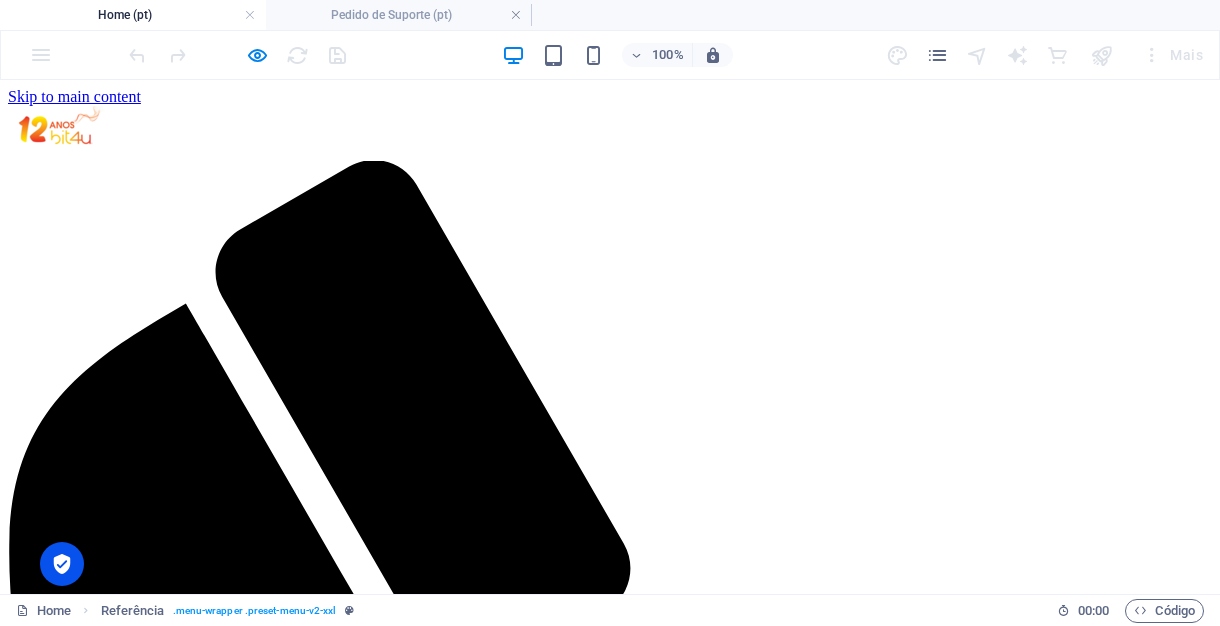 scroll, scrollTop: 0, scrollLeft: 0, axis: both 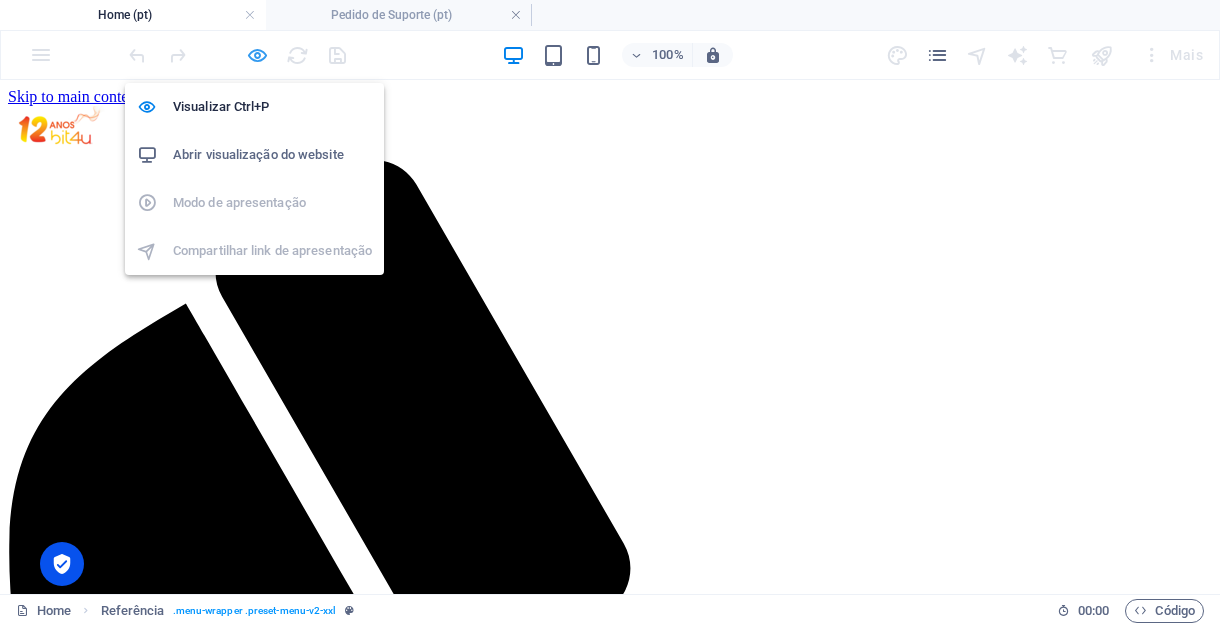click at bounding box center (257, 55) 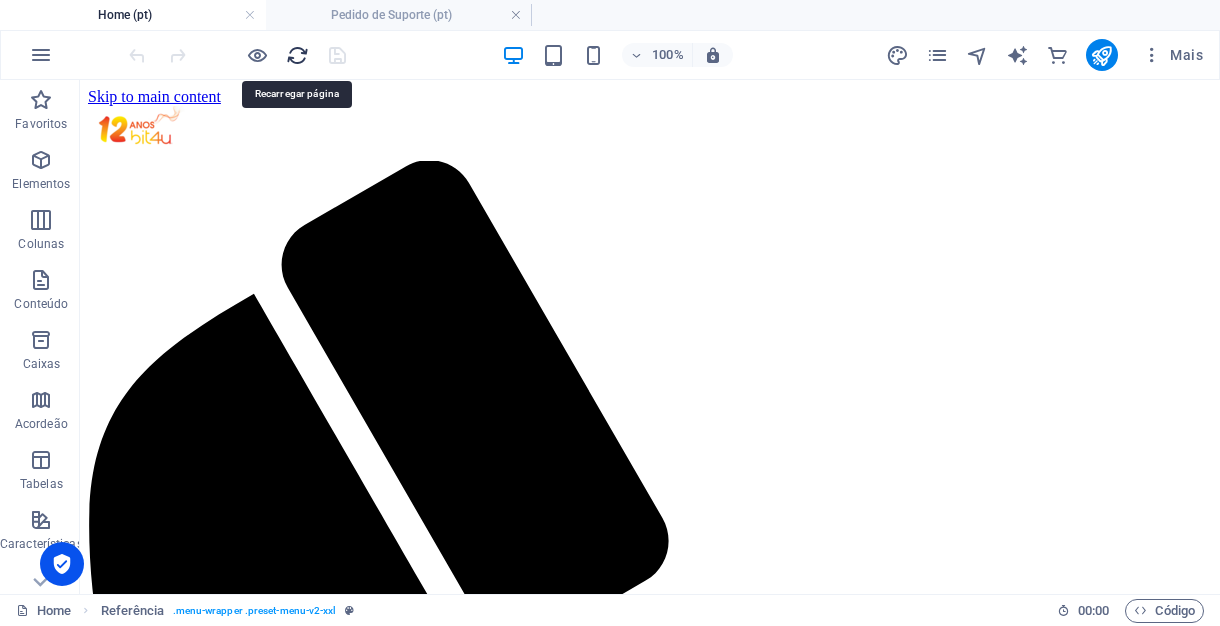 click at bounding box center [297, 55] 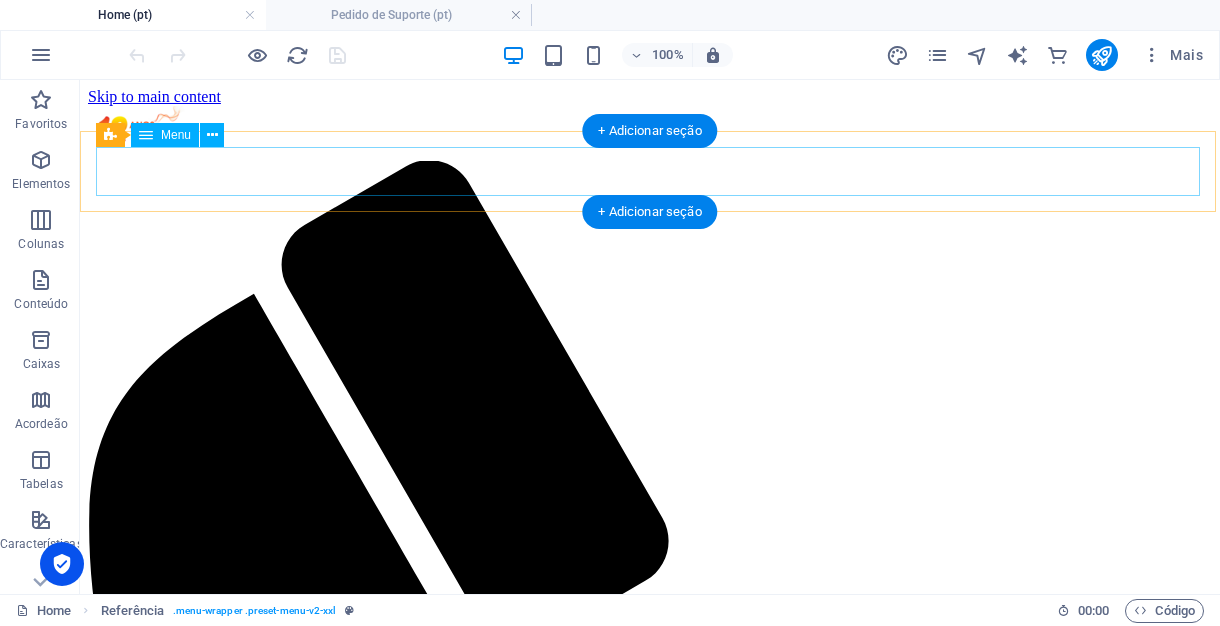scroll, scrollTop: 0, scrollLeft: 0, axis: both 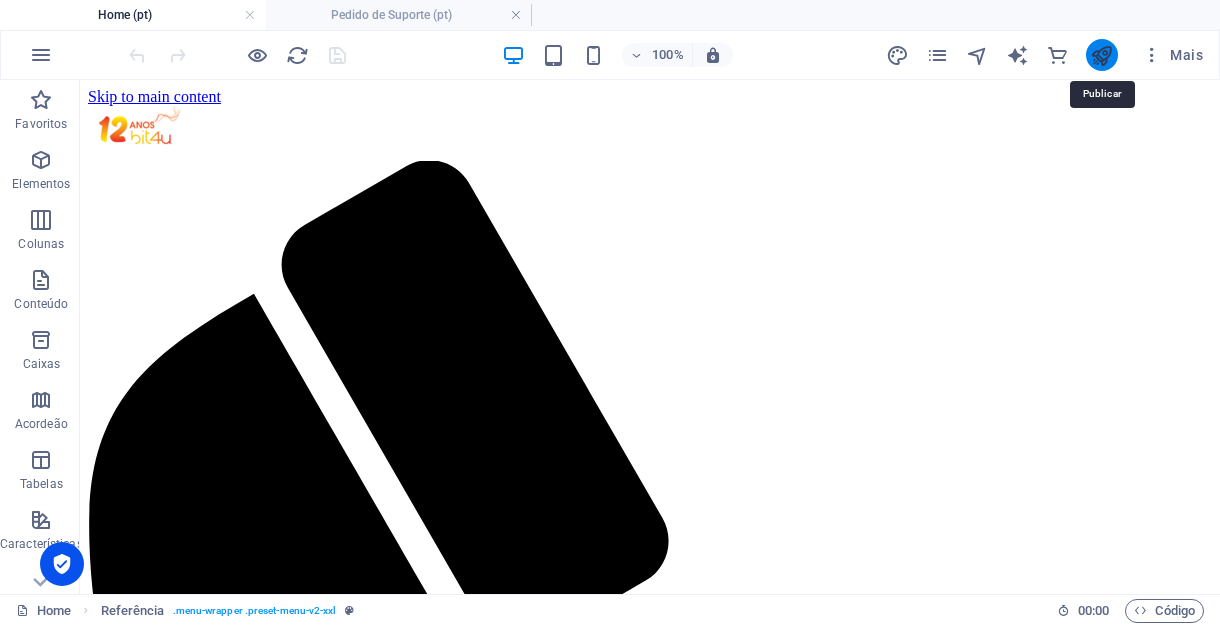 click at bounding box center [1101, 55] 